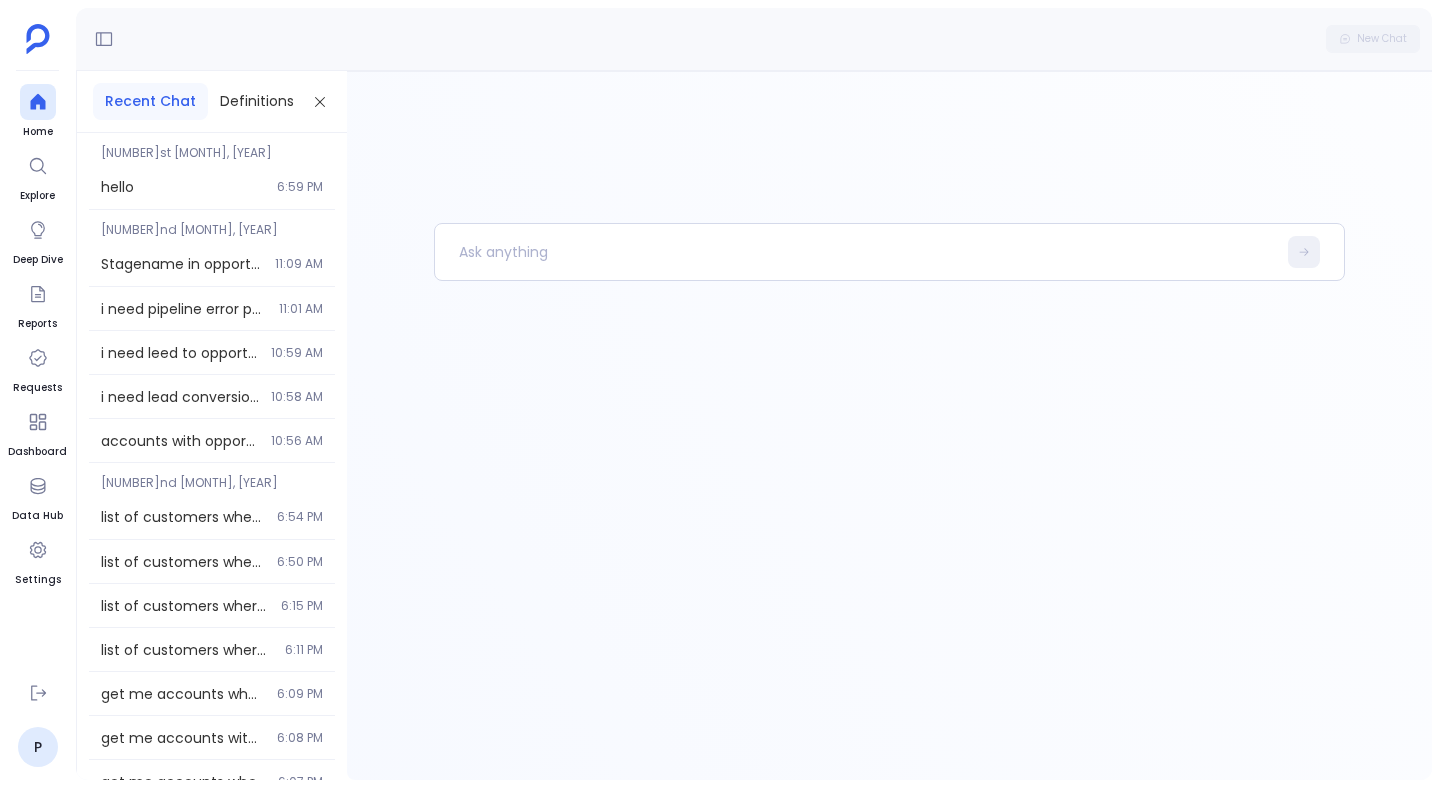 scroll, scrollTop: 0, scrollLeft: 0, axis: both 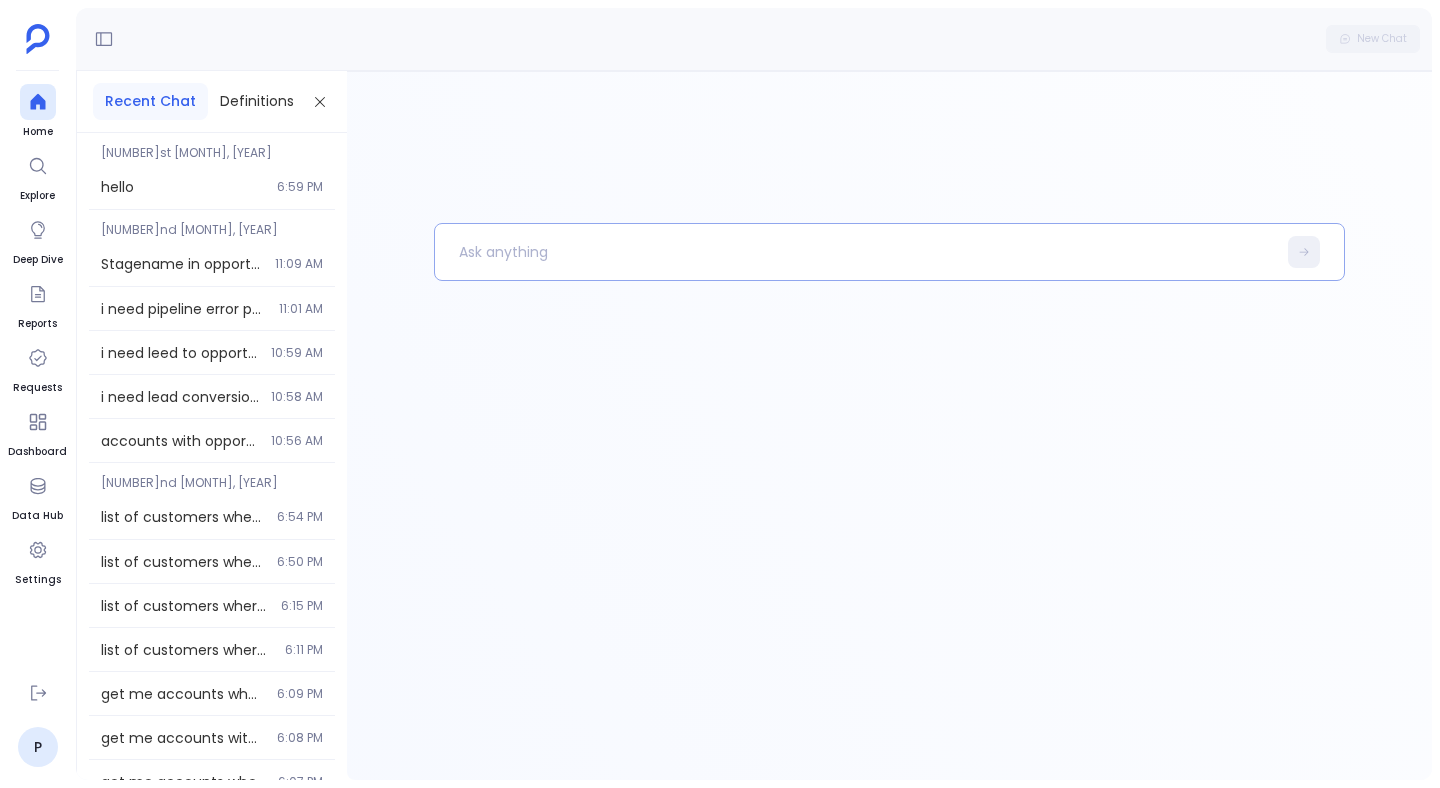 click at bounding box center [855, 252] 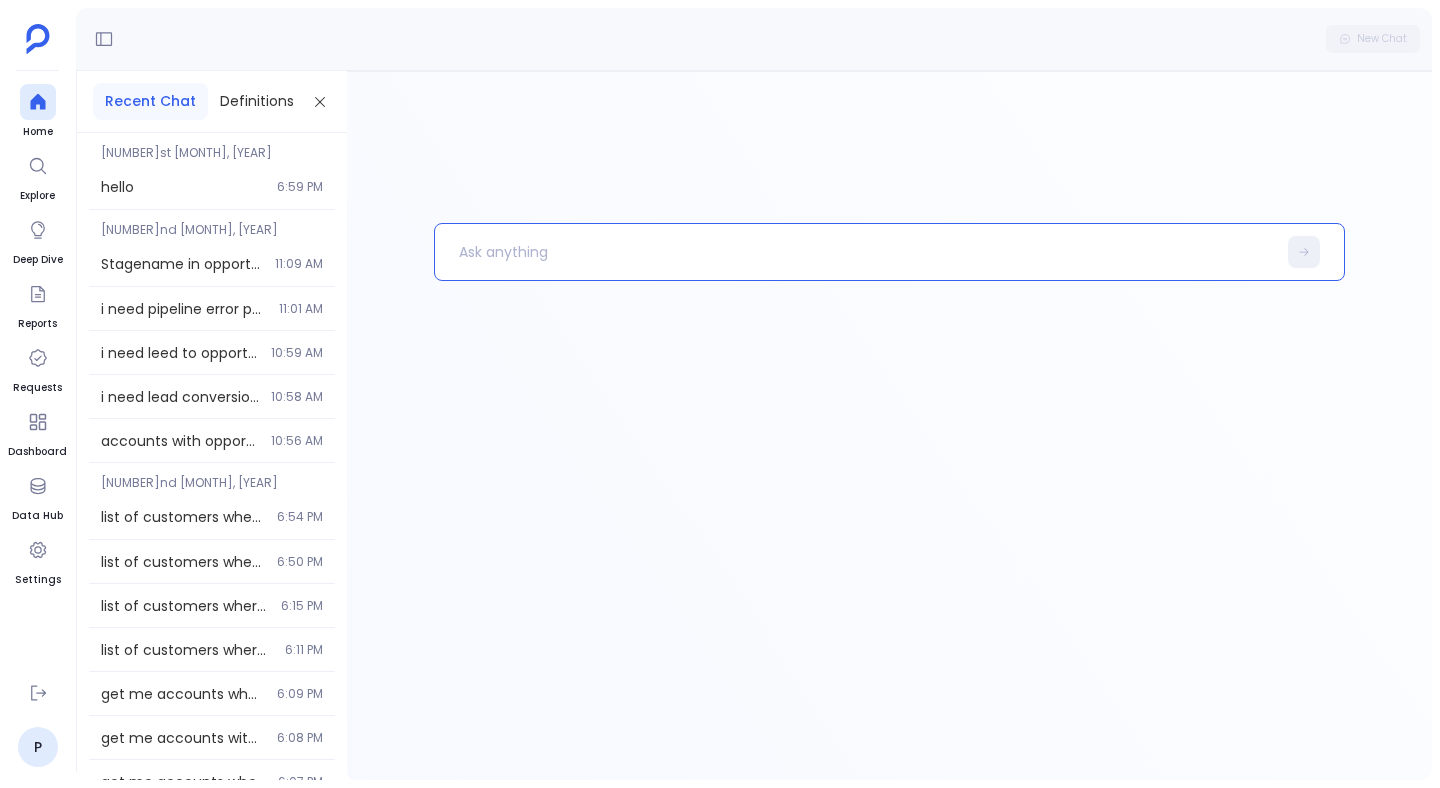 type 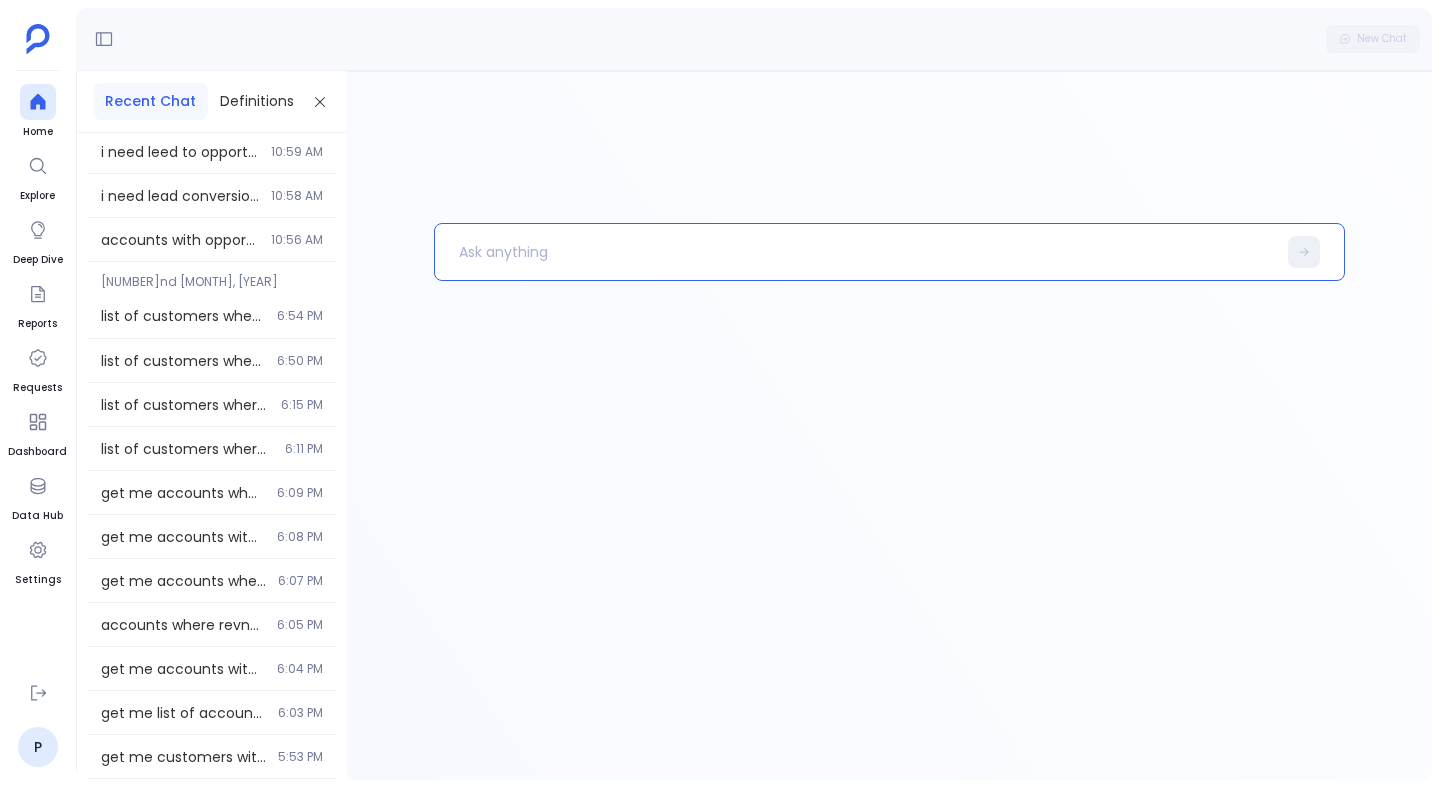 scroll, scrollTop: 202, scrollLeft: 0, axis: vertical 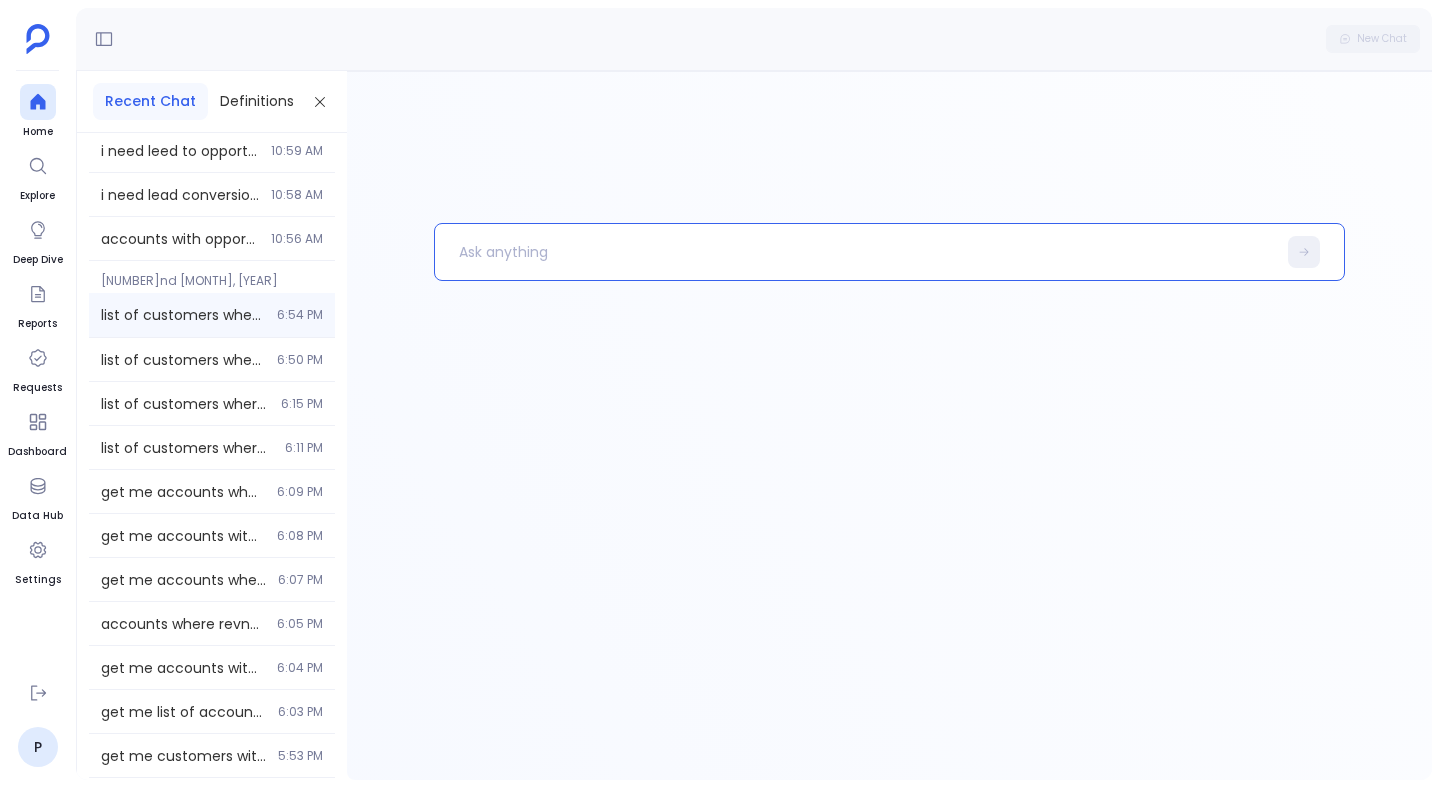 click on "list of customers where account amount > [NUMBER] [TIME]" at bounding box center (212, 315) 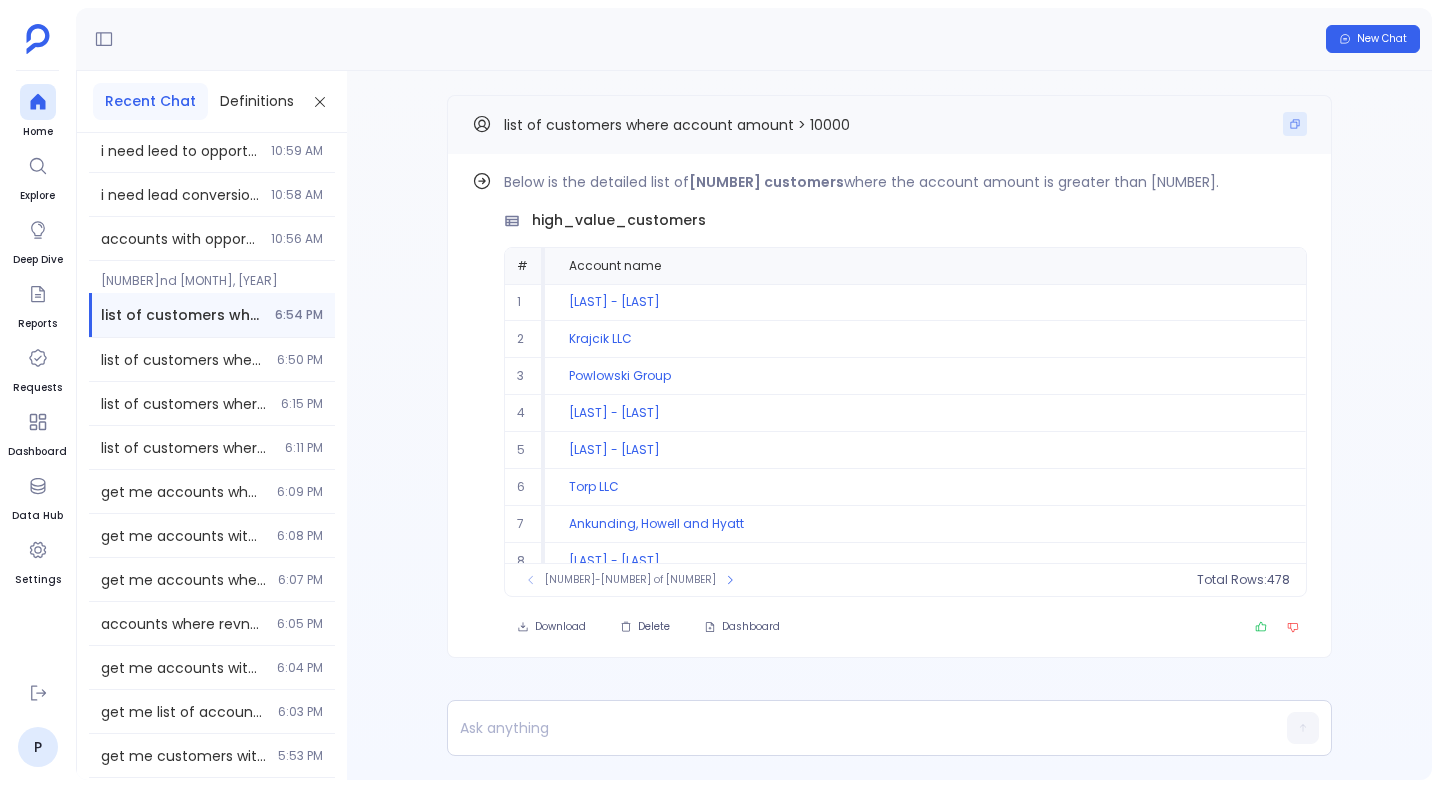 click 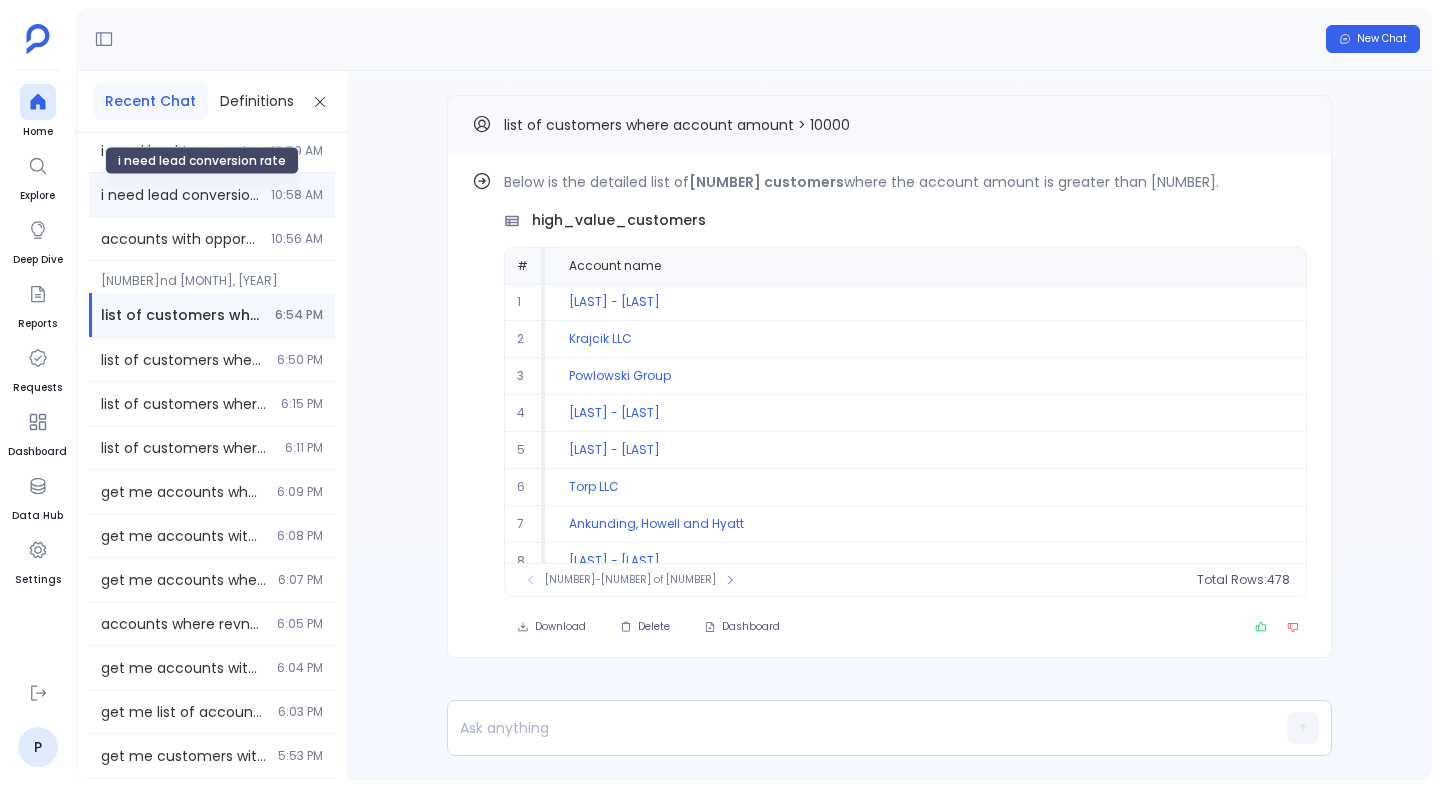 scroll, scrollTop: 0, scrollLeft: 0, axis: both 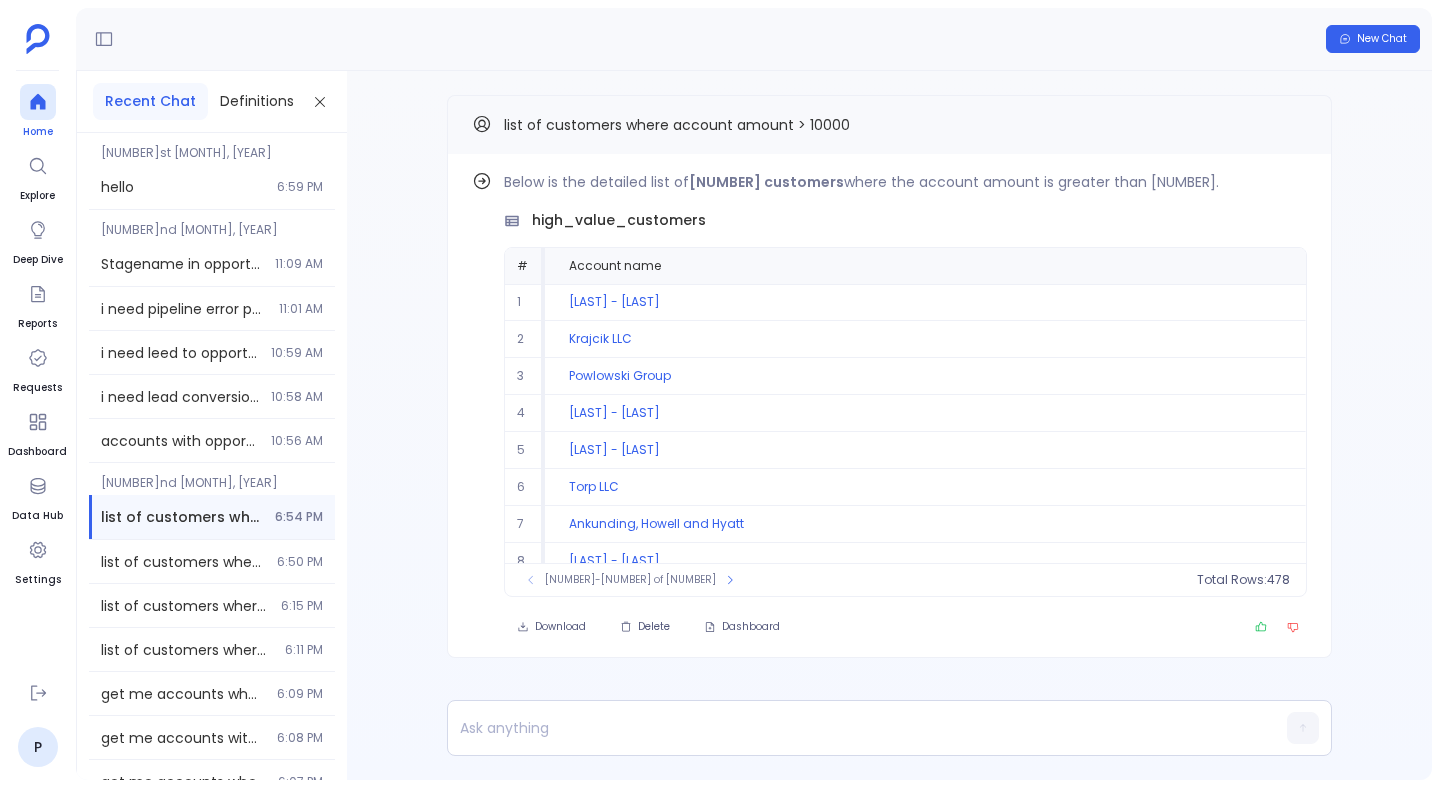 click 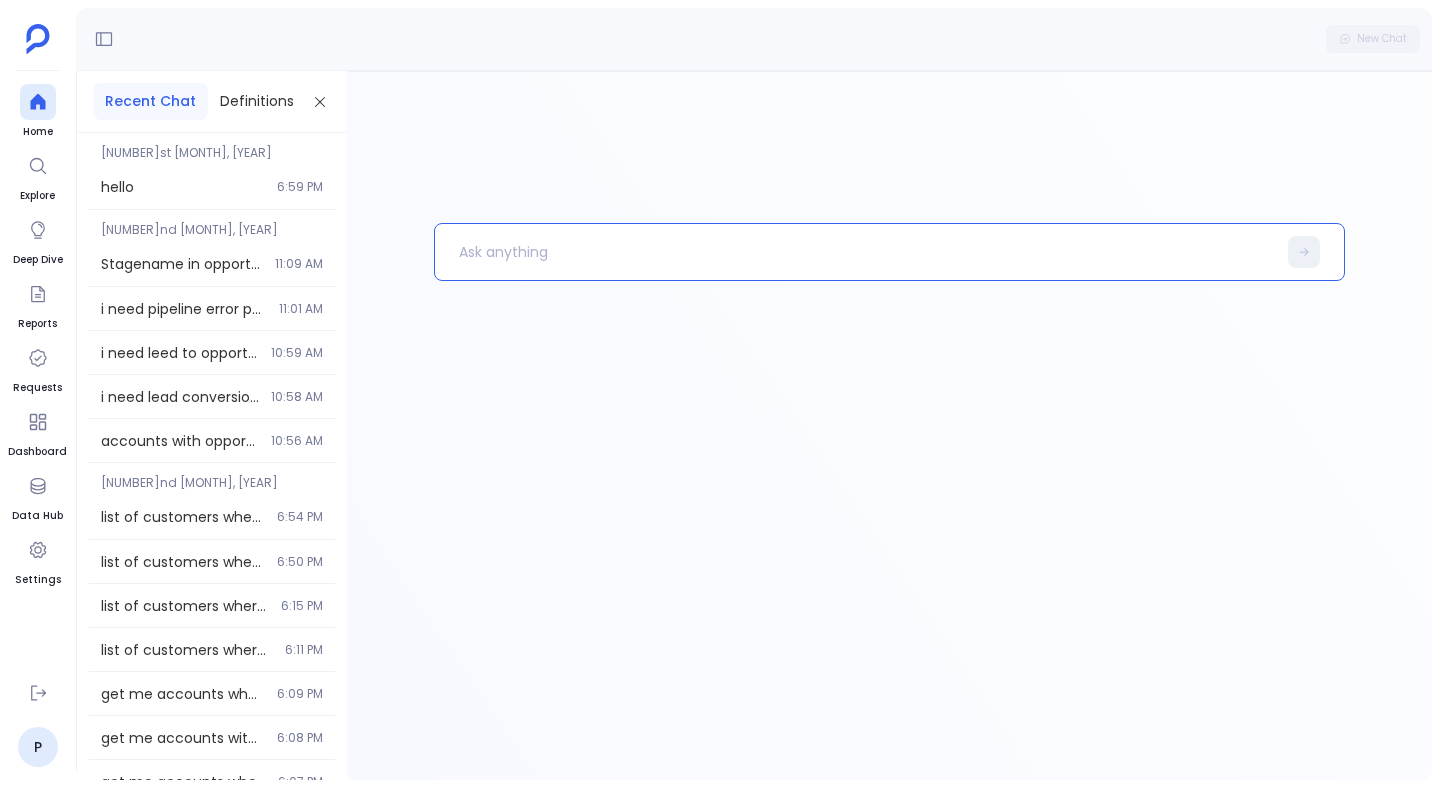 click at bounding box center (855, 252) 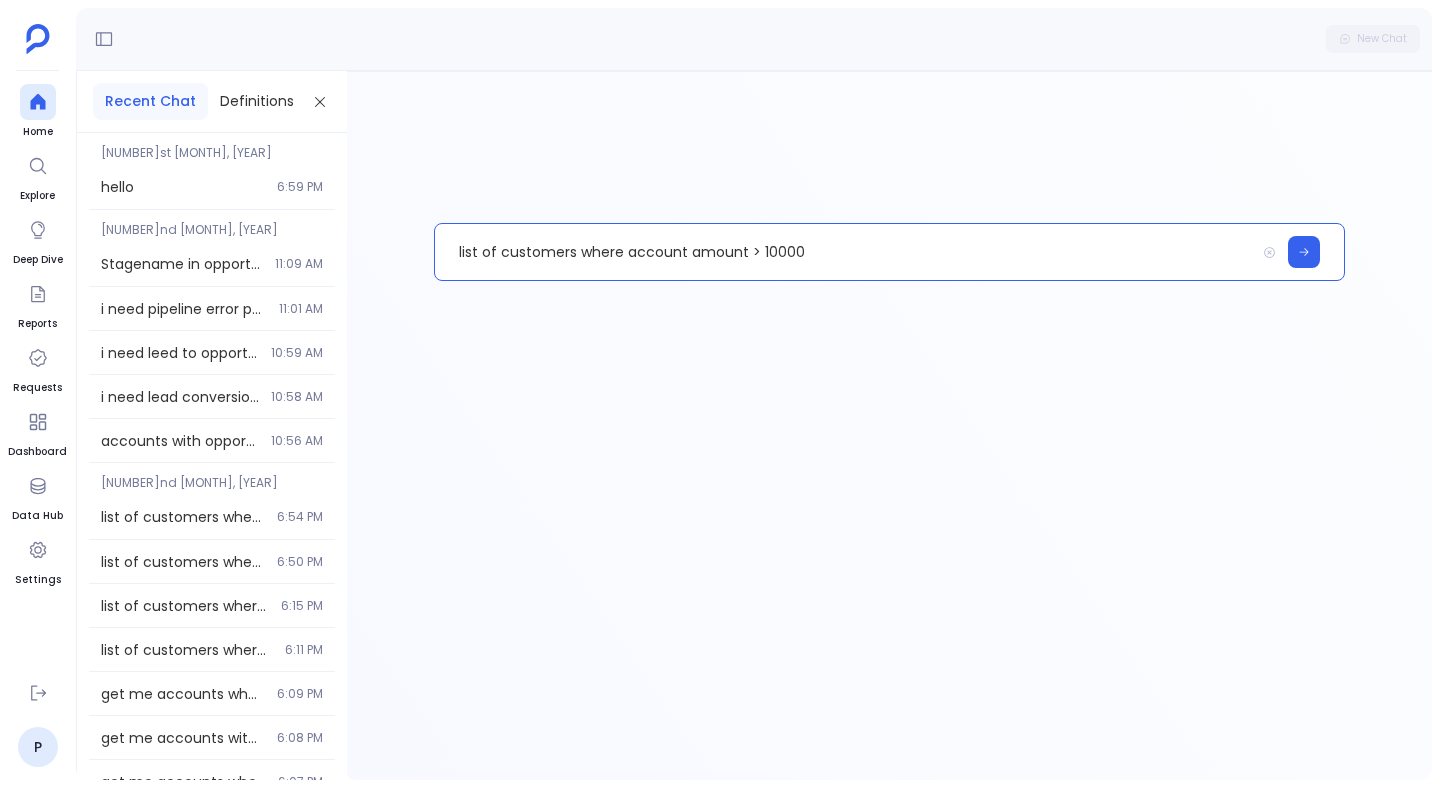 click on "list of customers where account amount > 10000" at bounding box center (845, 252) 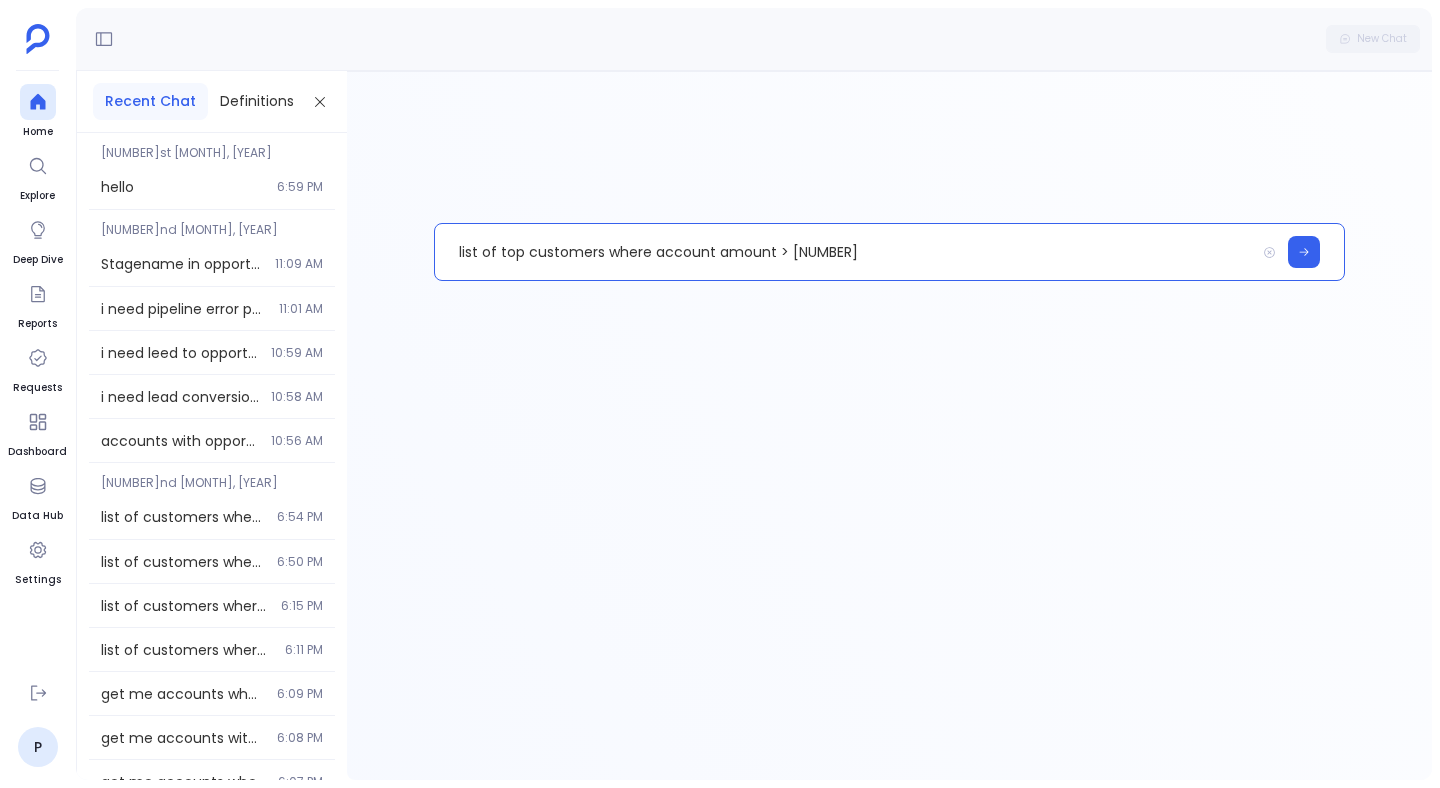 click on "list of top customers where account amount > 10000" at bounding box center [845, 252] 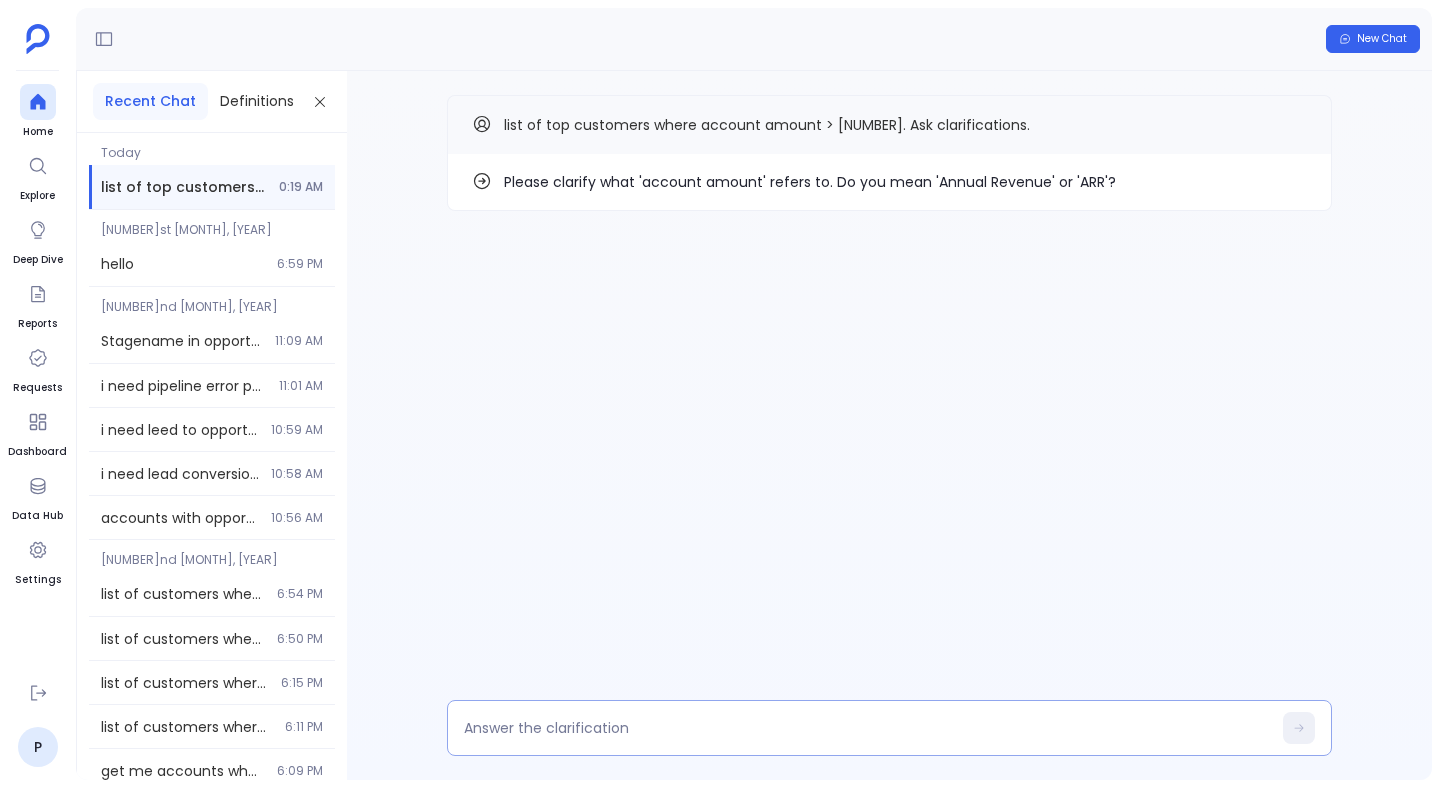 click at bounding box center (867, 728) 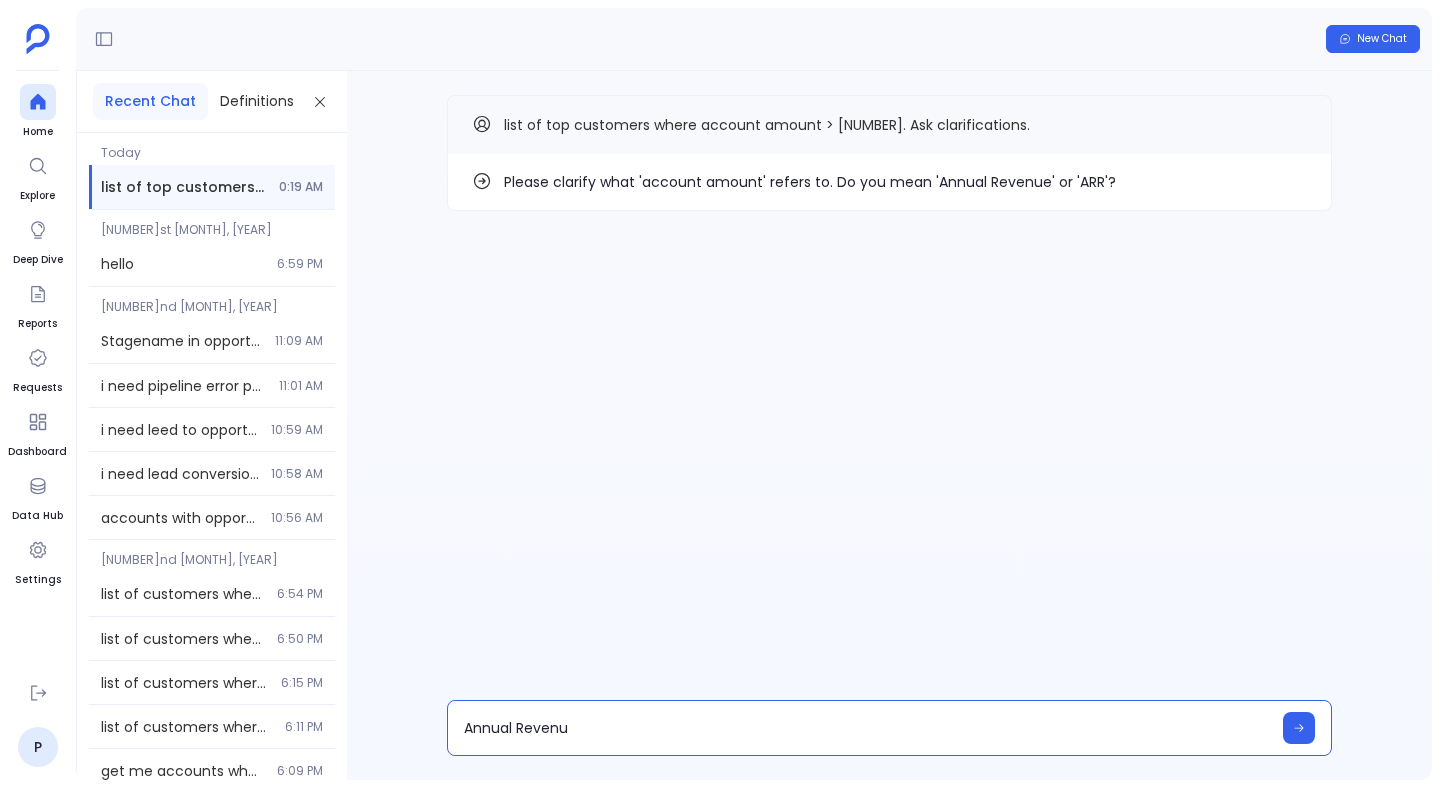 type on "Annual Revenue" 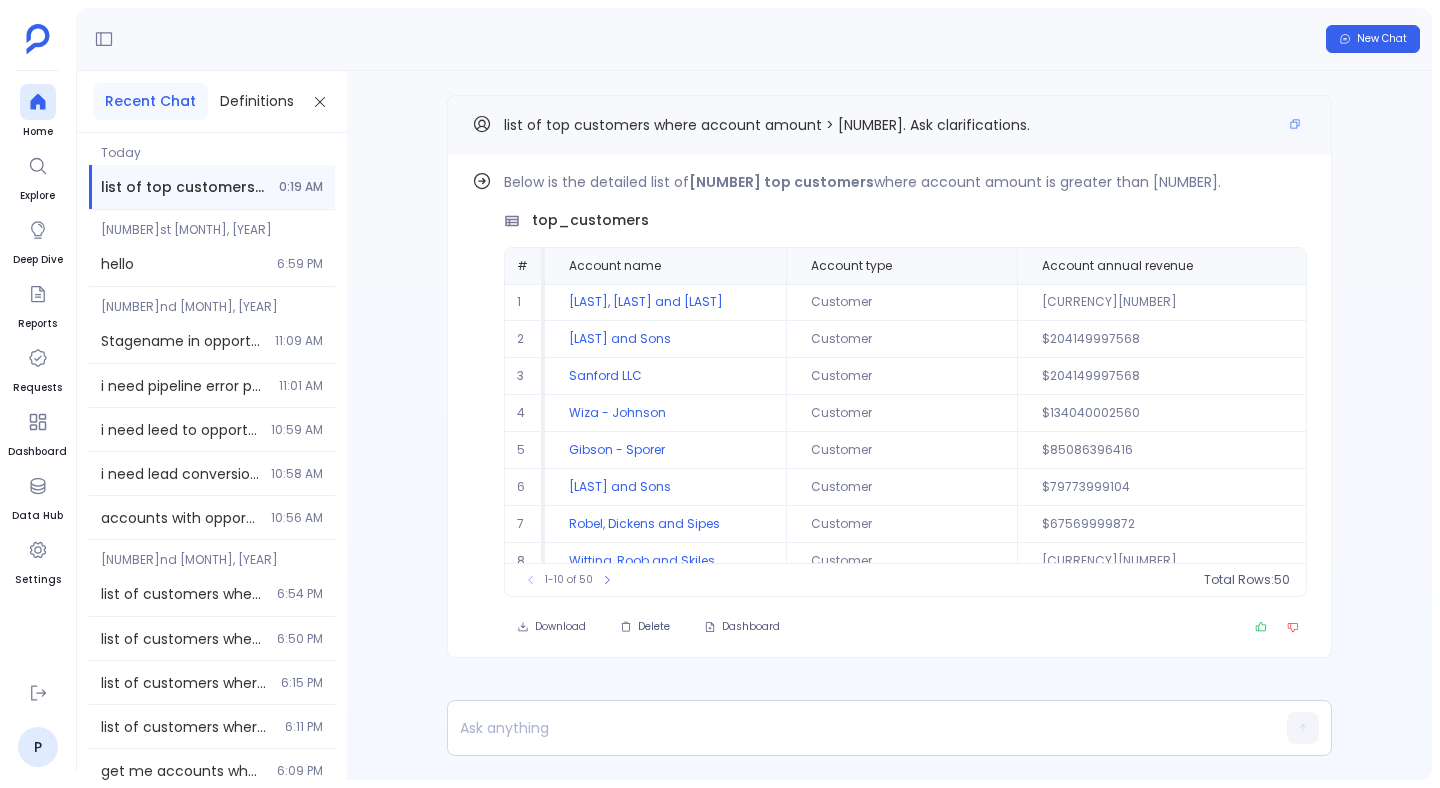 click on "list of top customers where account amount > 10000. Ask clarifications." at bounding box center (889, 124) 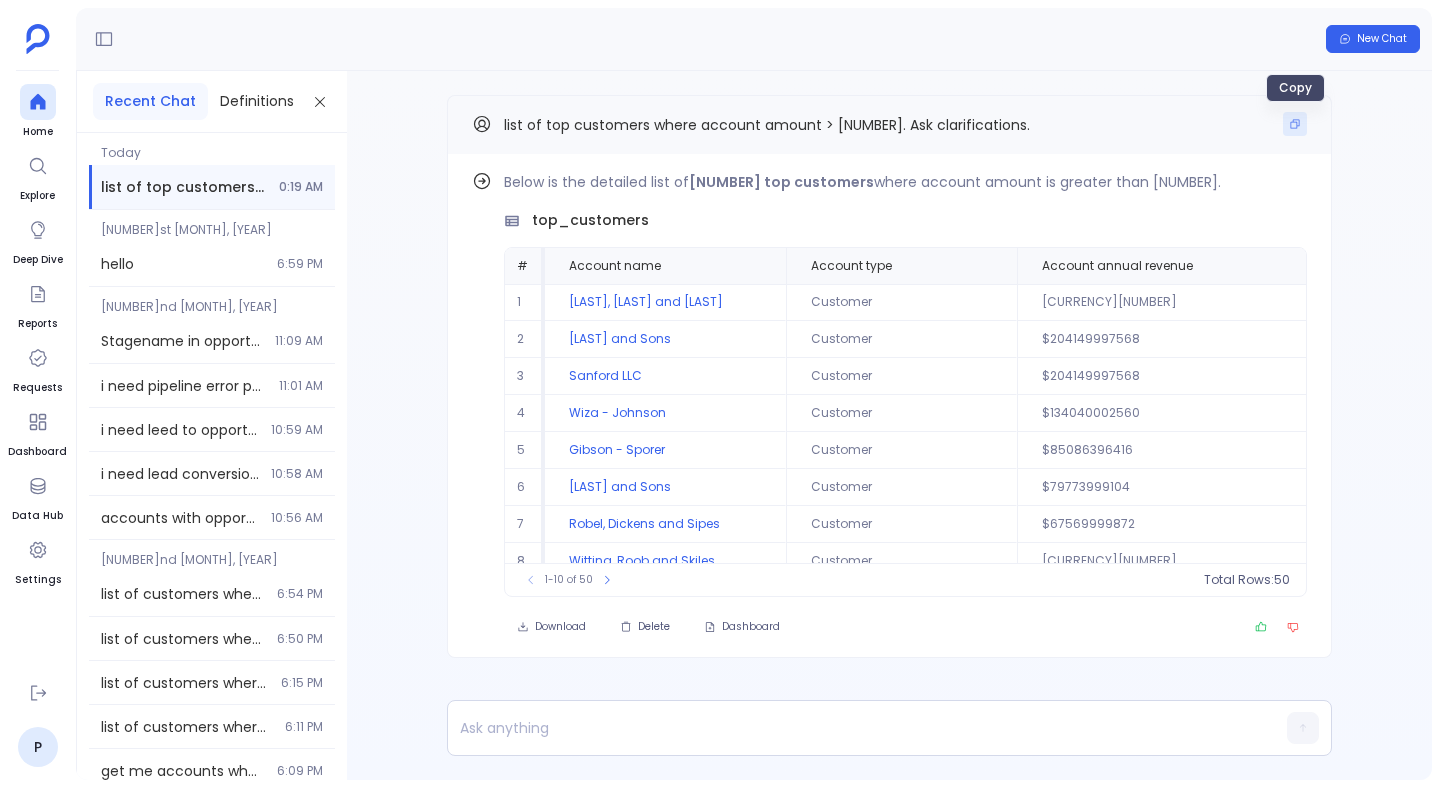 click 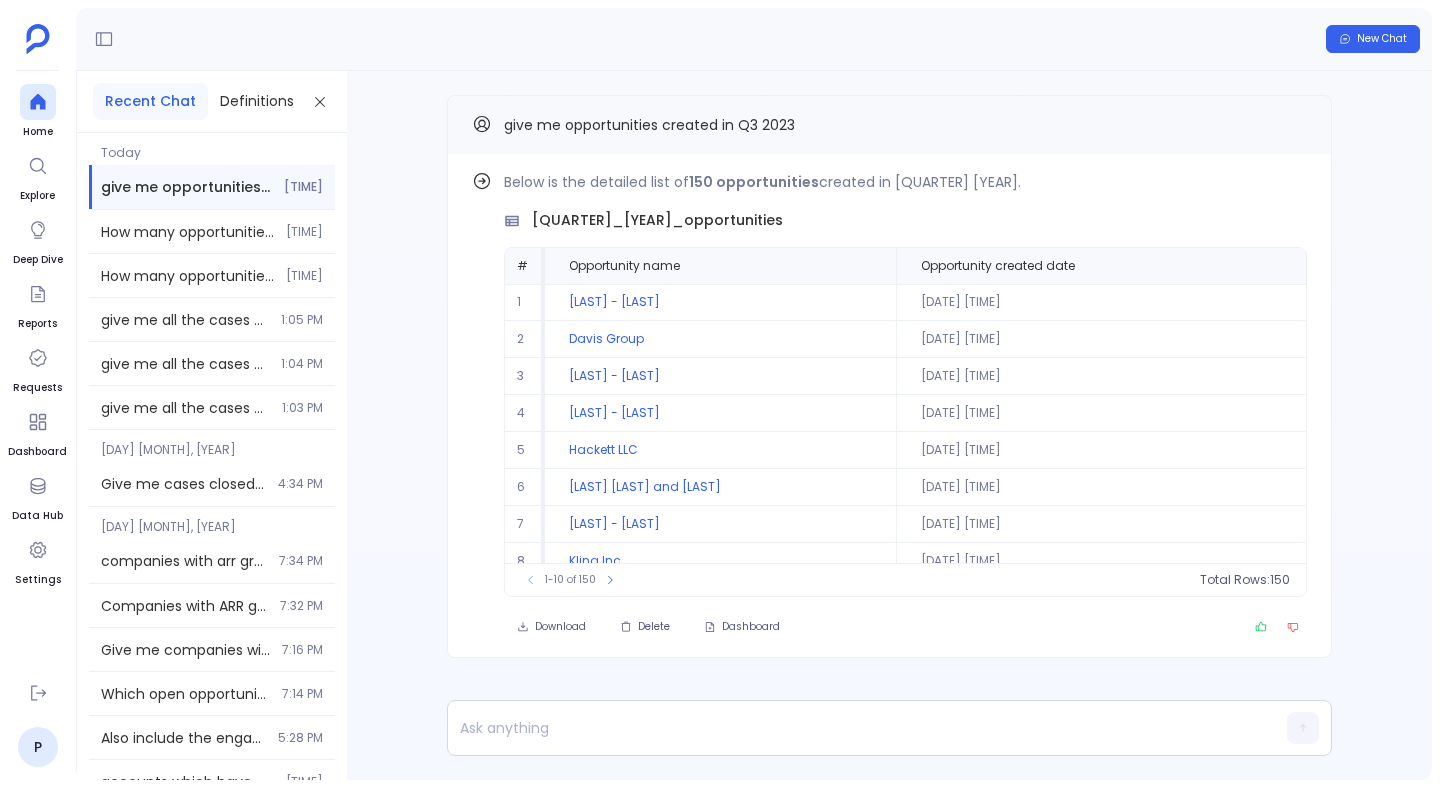 scroll, scrollTop: 0, scrollLeft: 0, axis: both 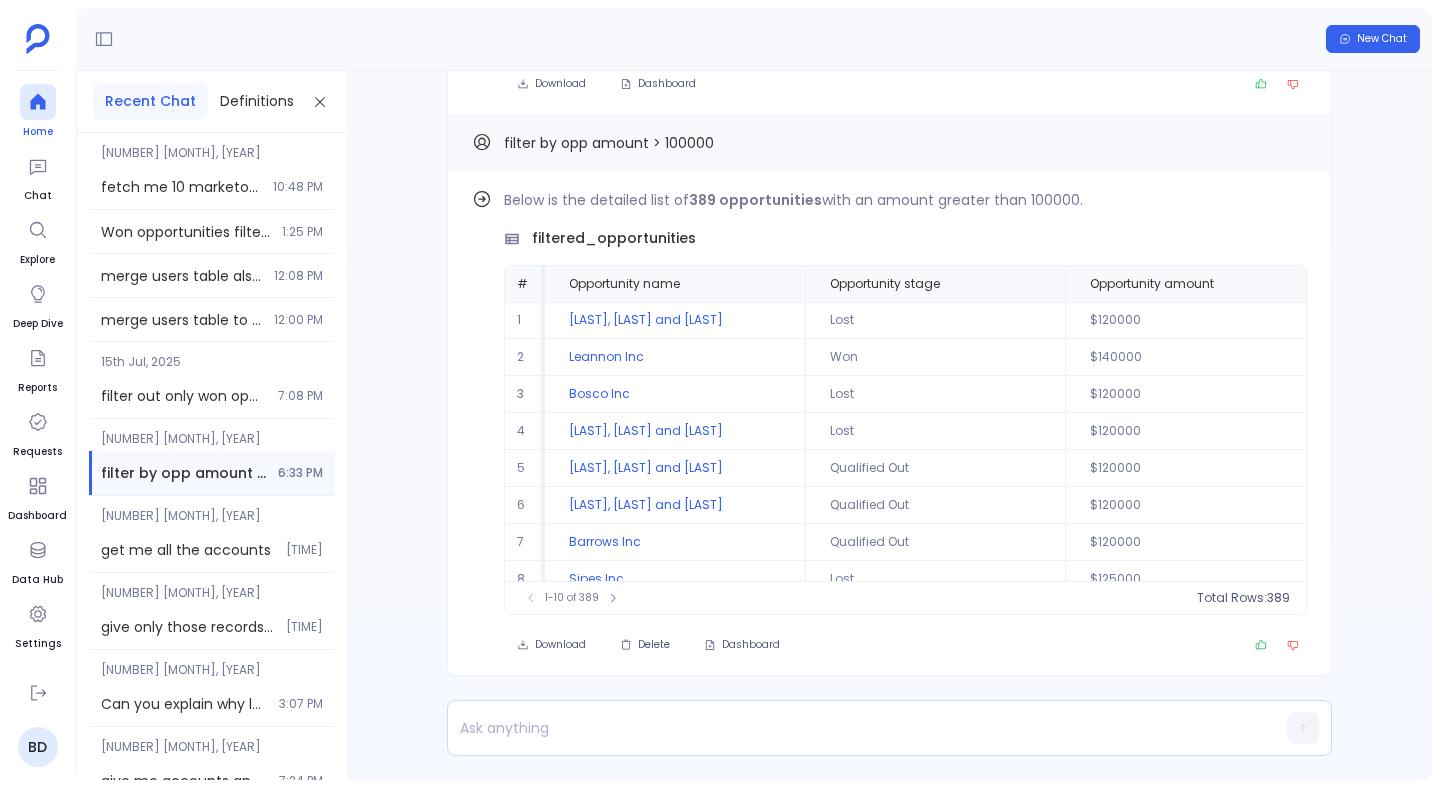 click 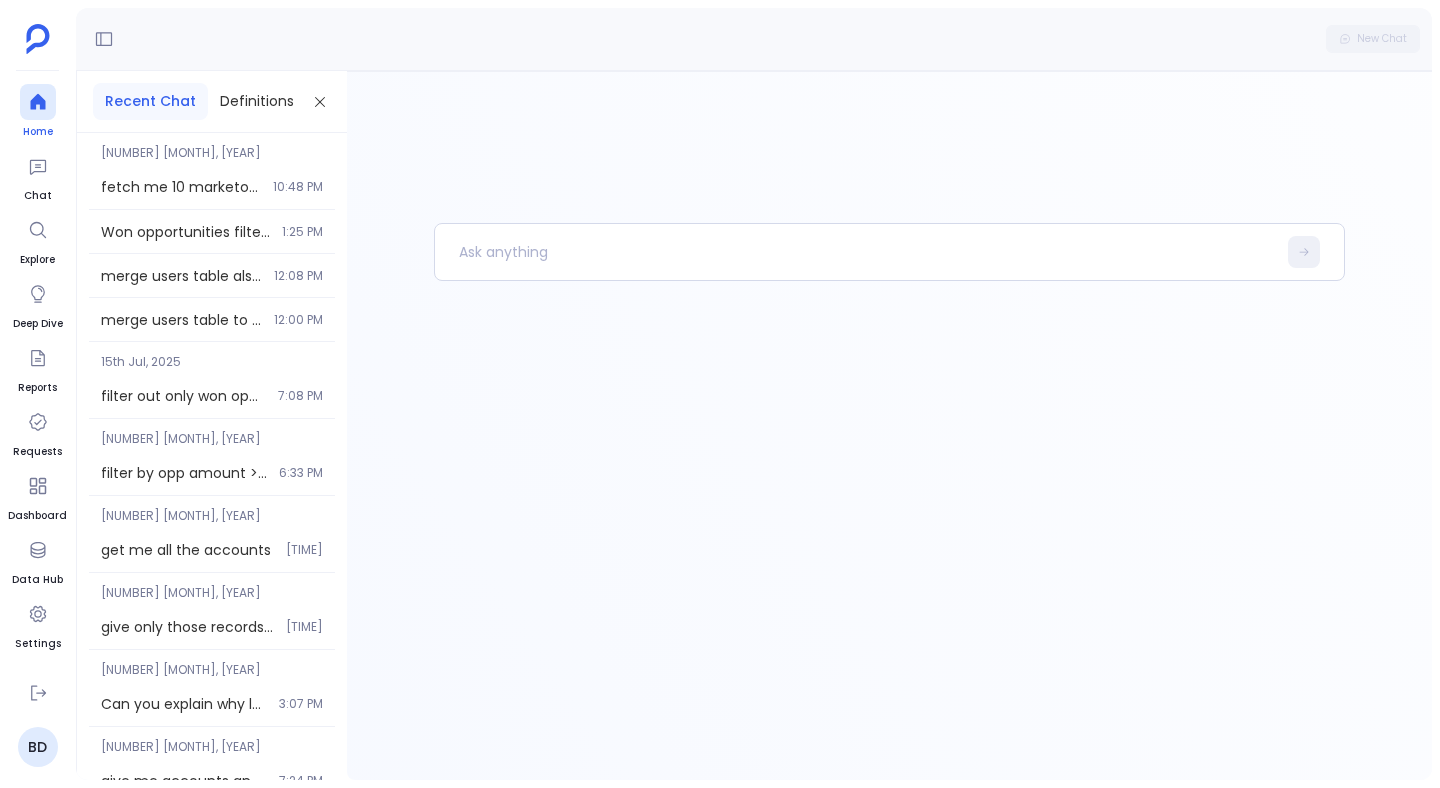 click 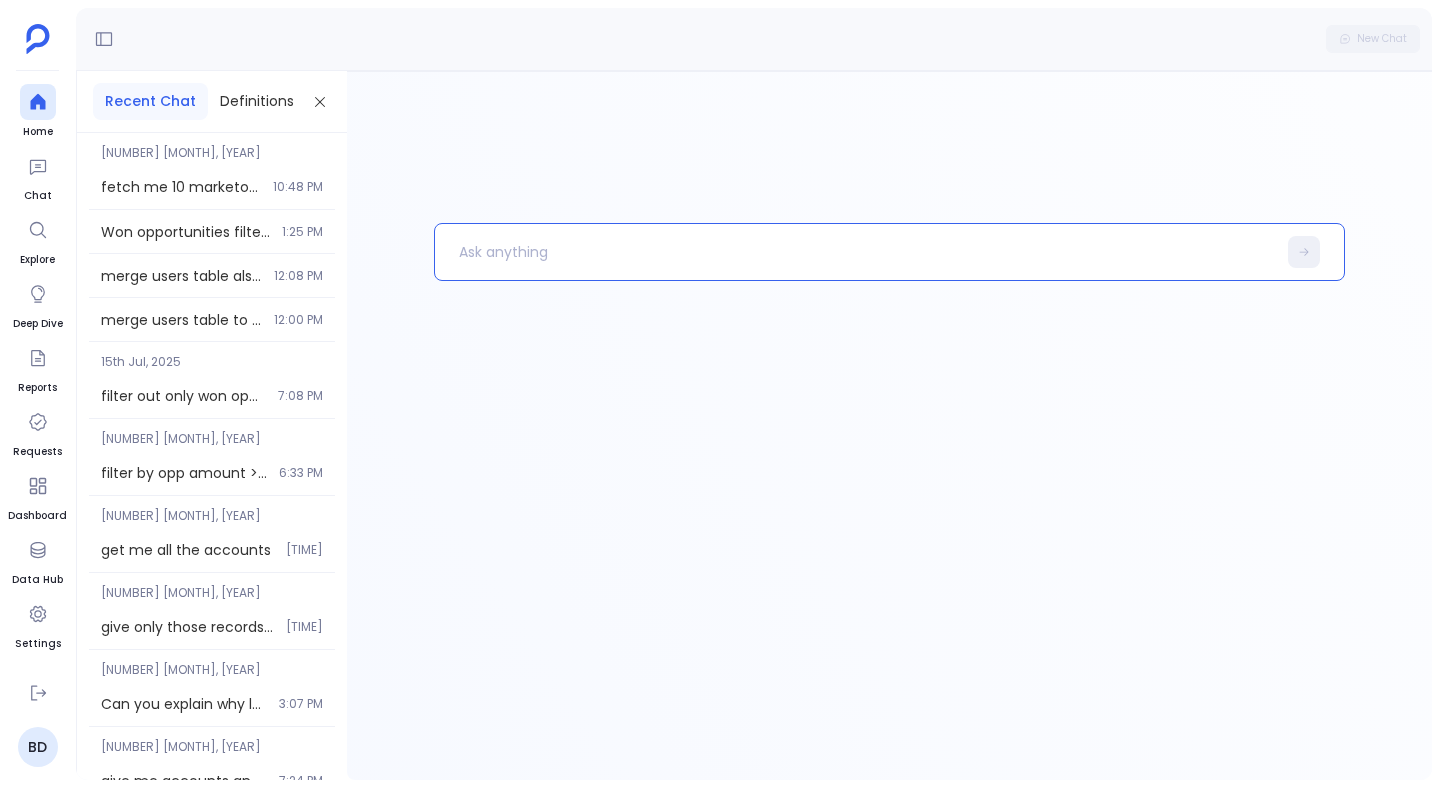 click at bounding box center [855, 252] 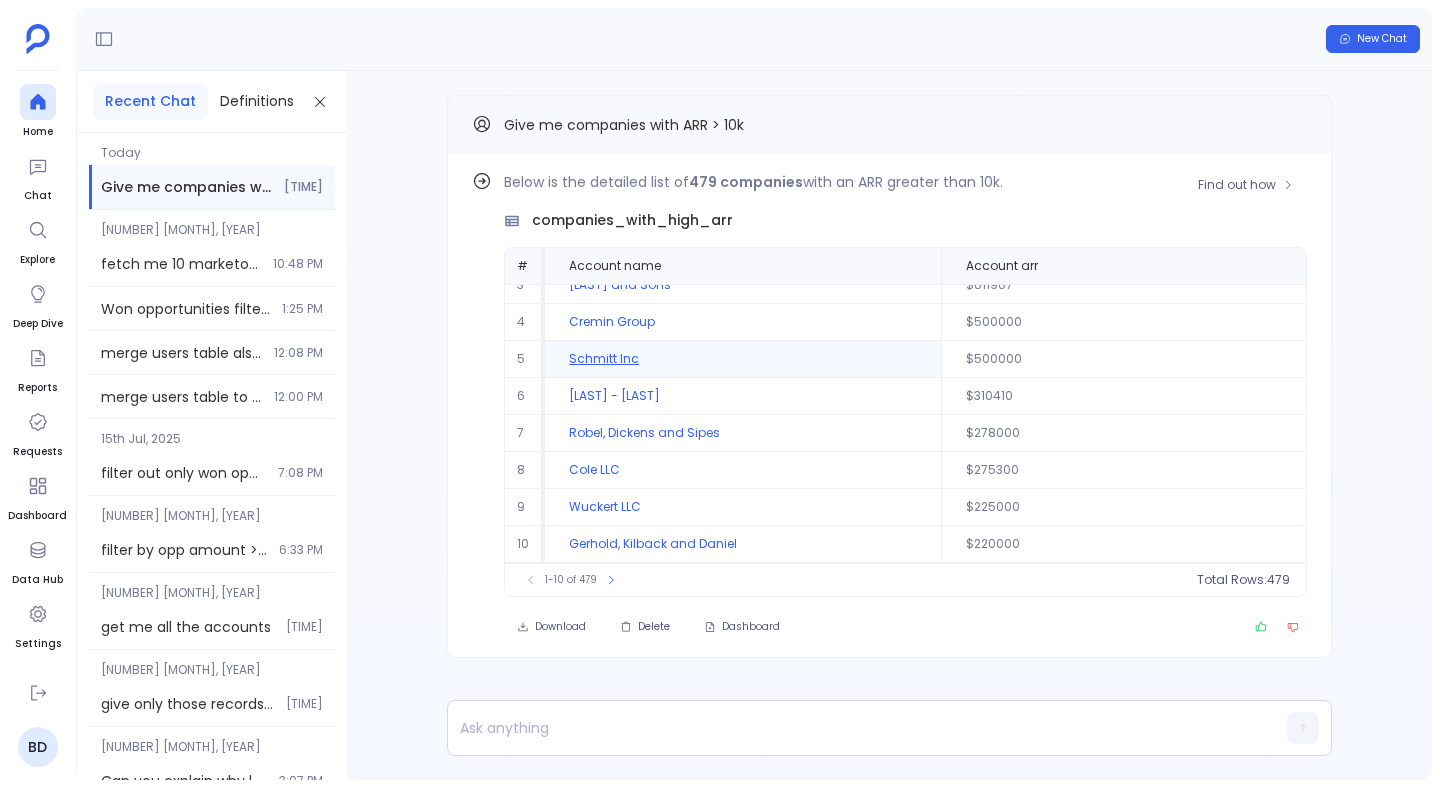 scroll, scrollTop: 0, scrollLeft: 0, axis: both 